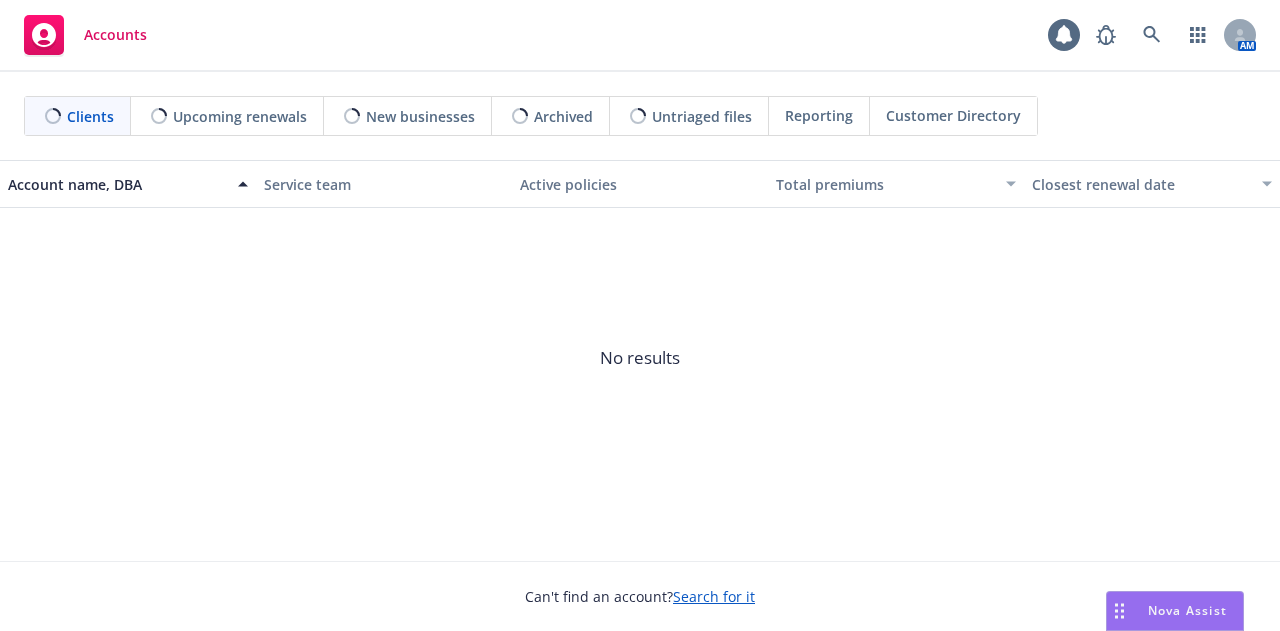 scroll, scrollTop: 0, scrollLeft: 0, axis: both 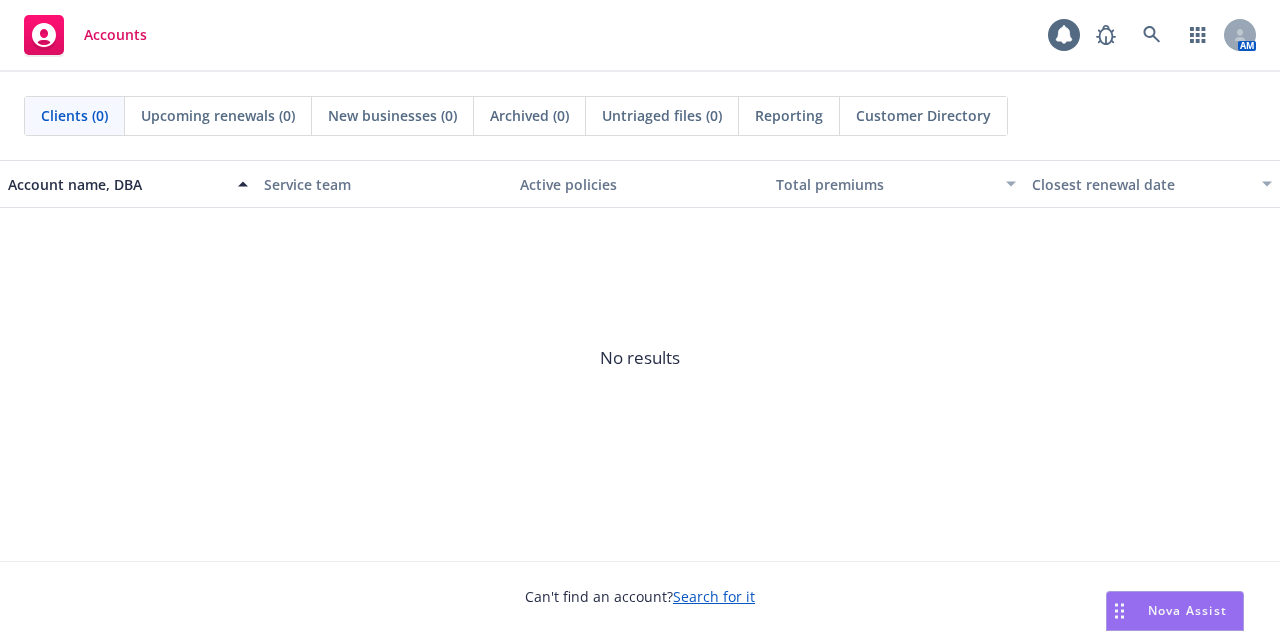 click on "No results" at bounding box center [640, 358] 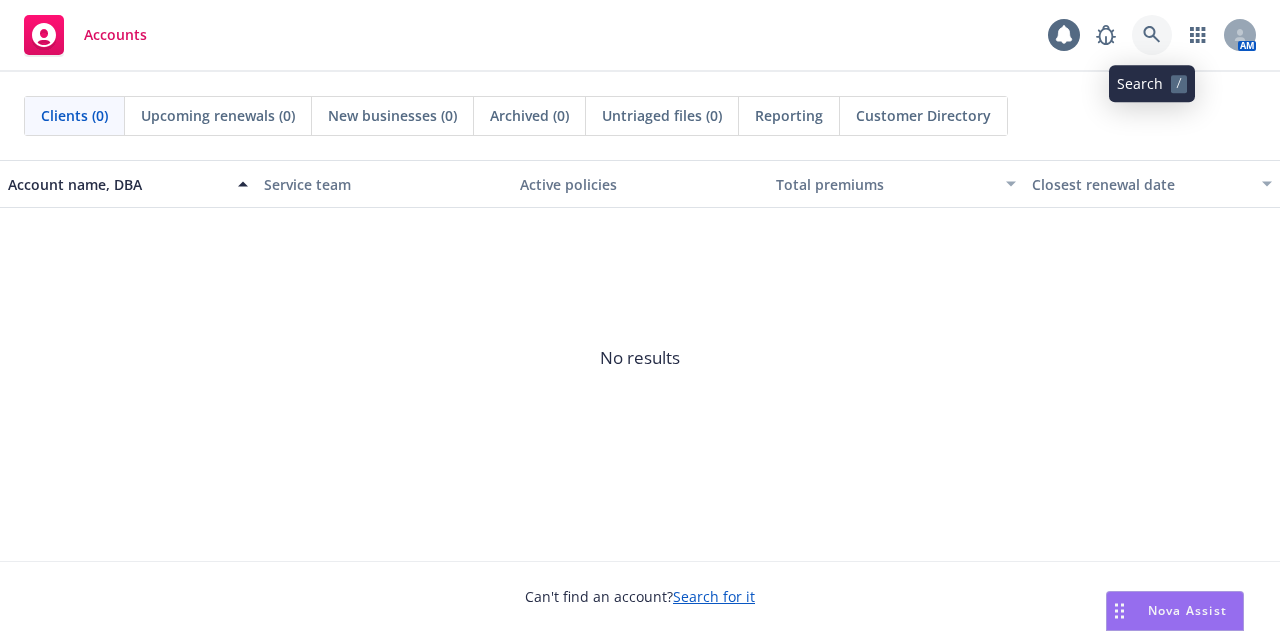 click at bounding box center (1152, 35) 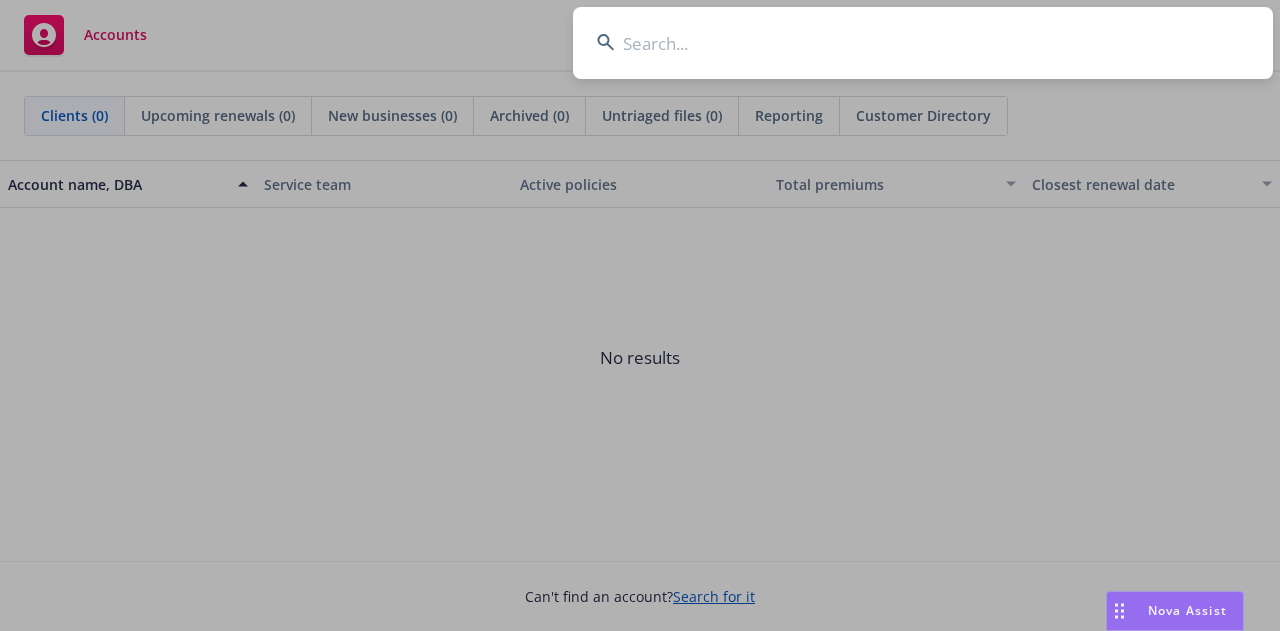 click at bounding box center (923, 43) 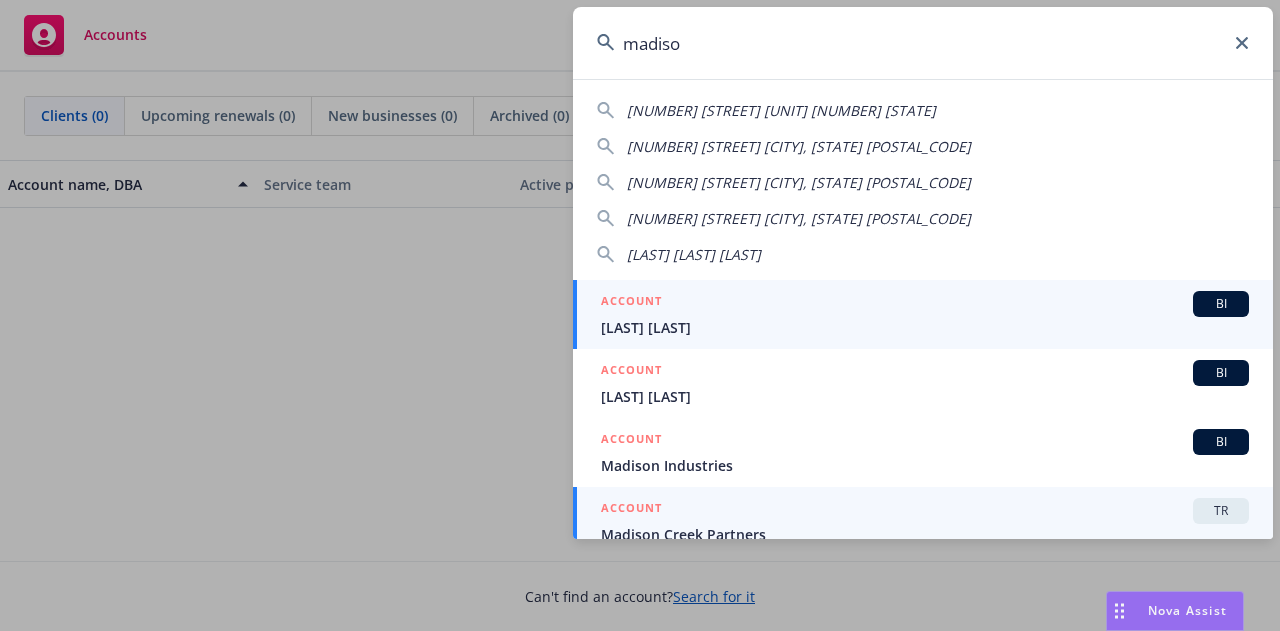 type on "madiso" 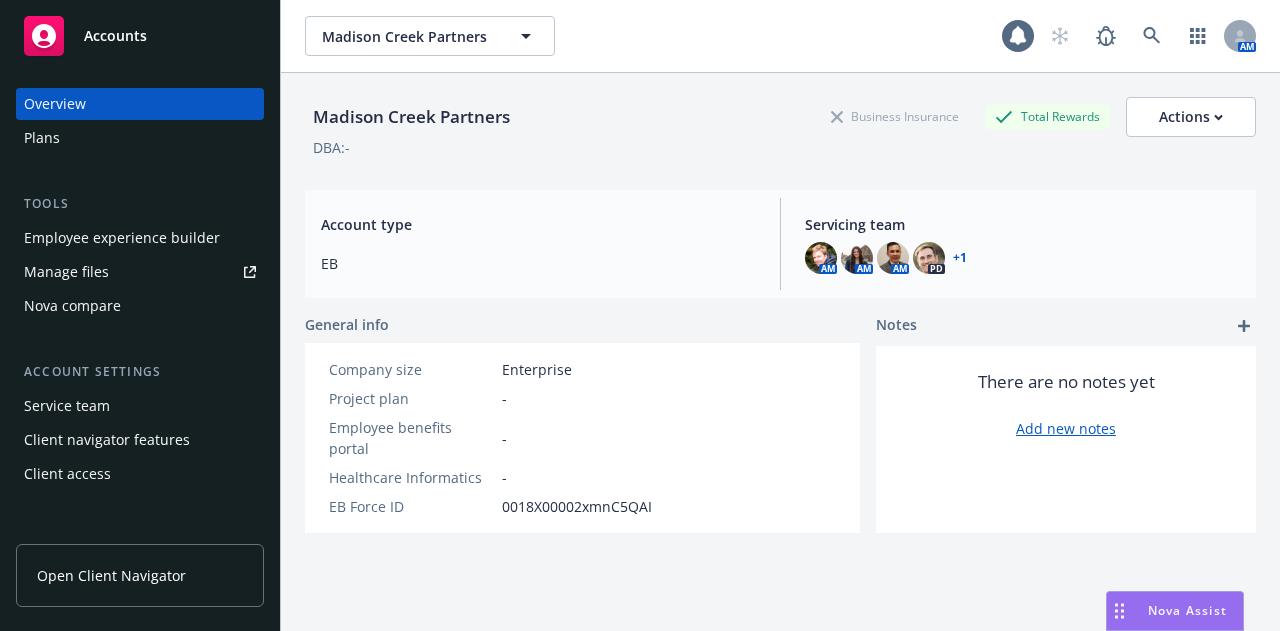 click on "Plans" at bounding box center [140, 138] 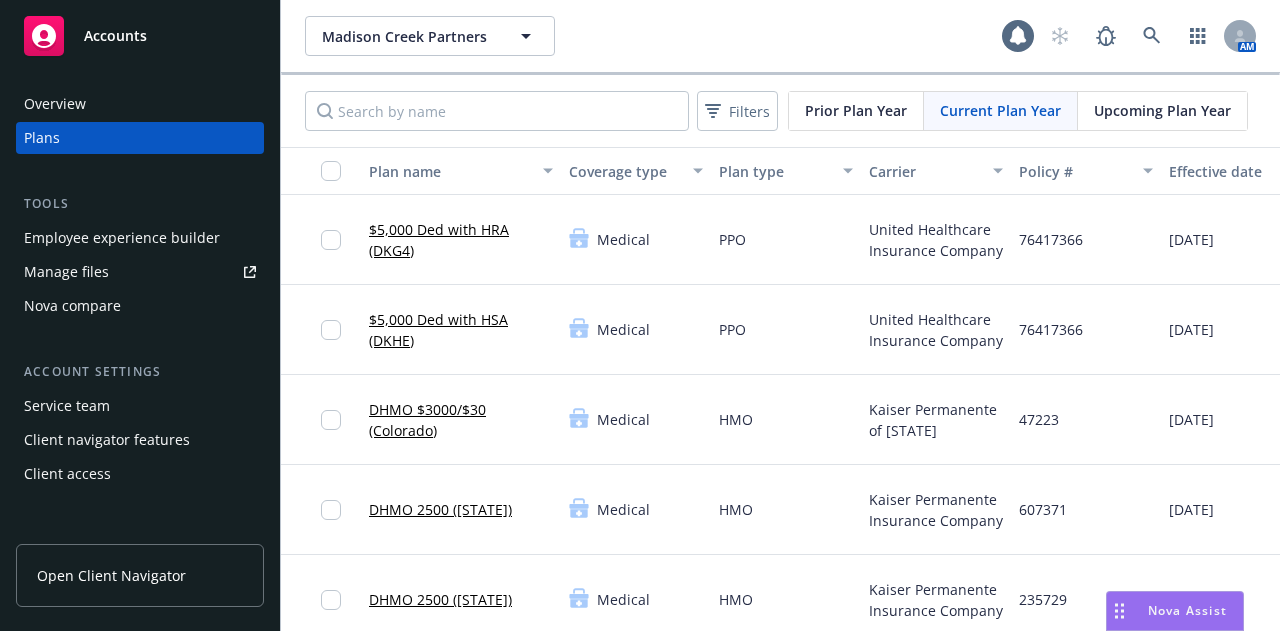 click on "PPO" at bounding box center [786, 240] 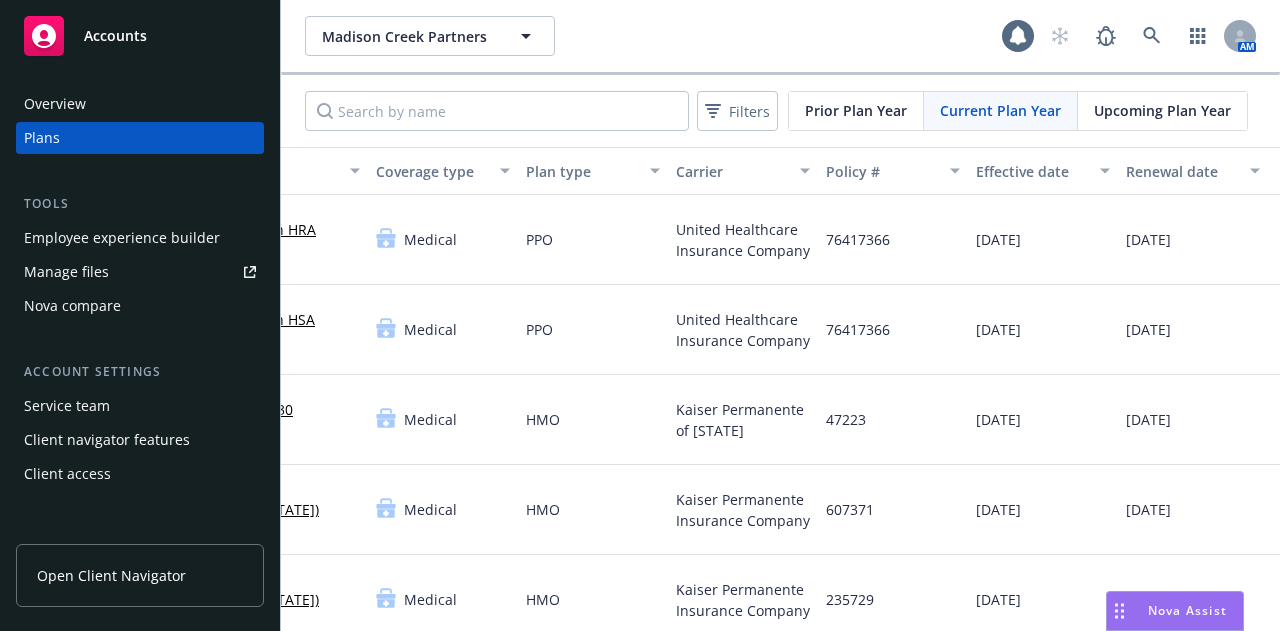 scroll, scrollTop: 0, scrollLeft: 346, axis: horizontal 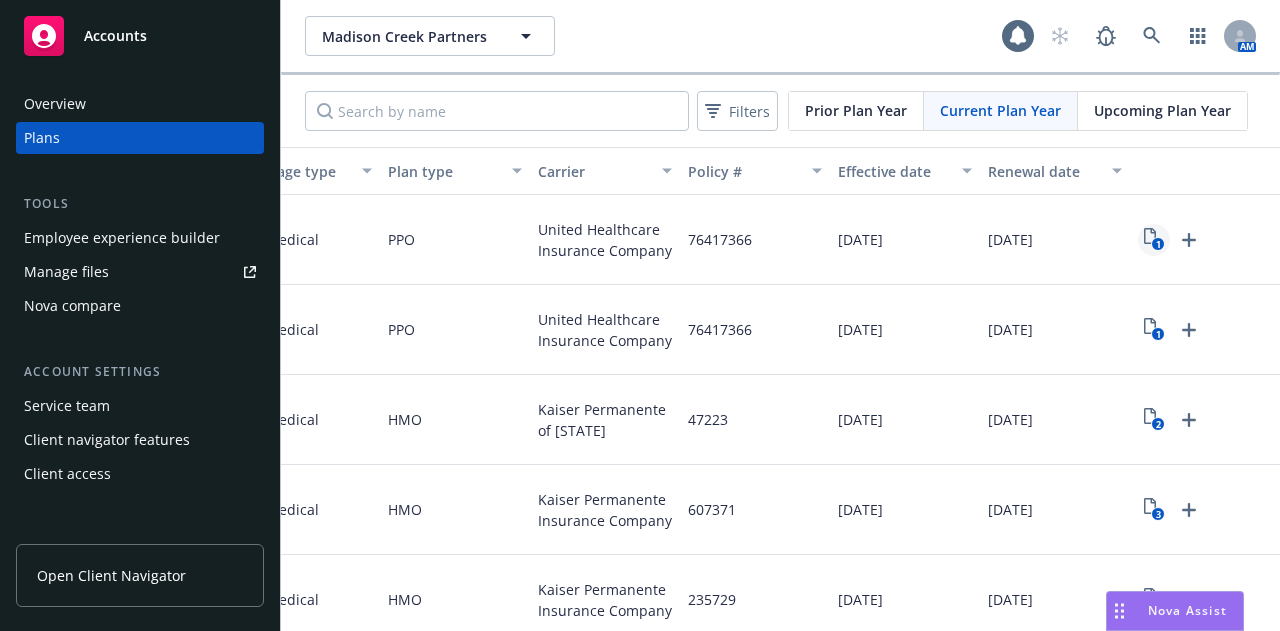 click on "1" 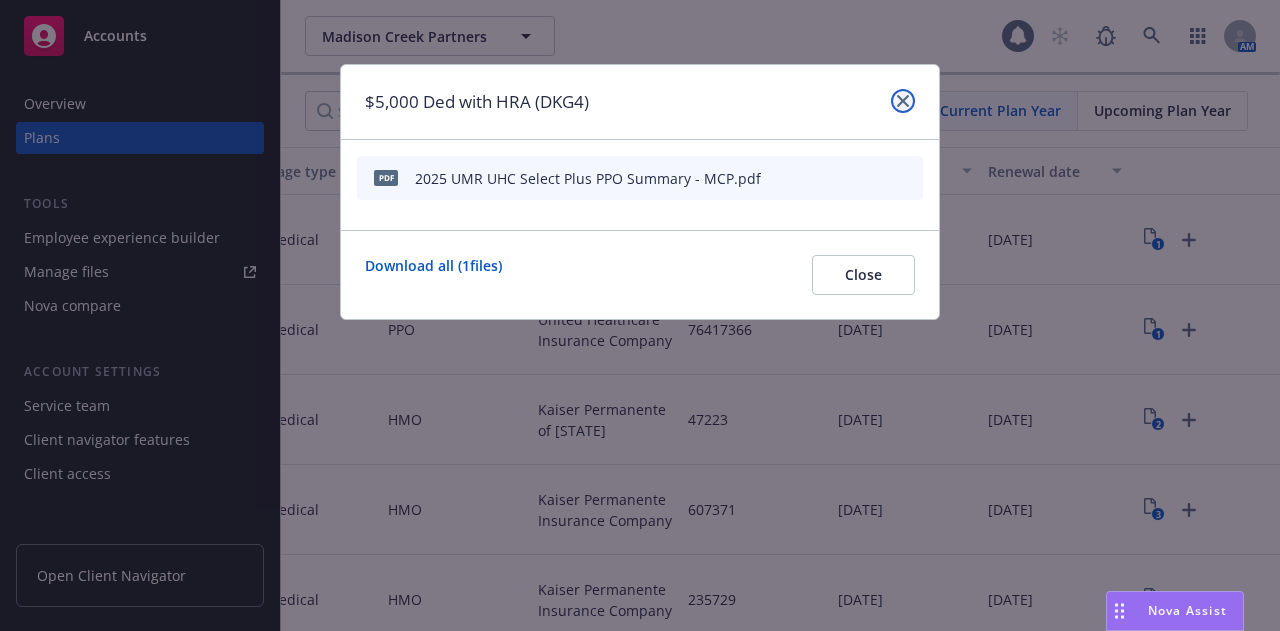 click 